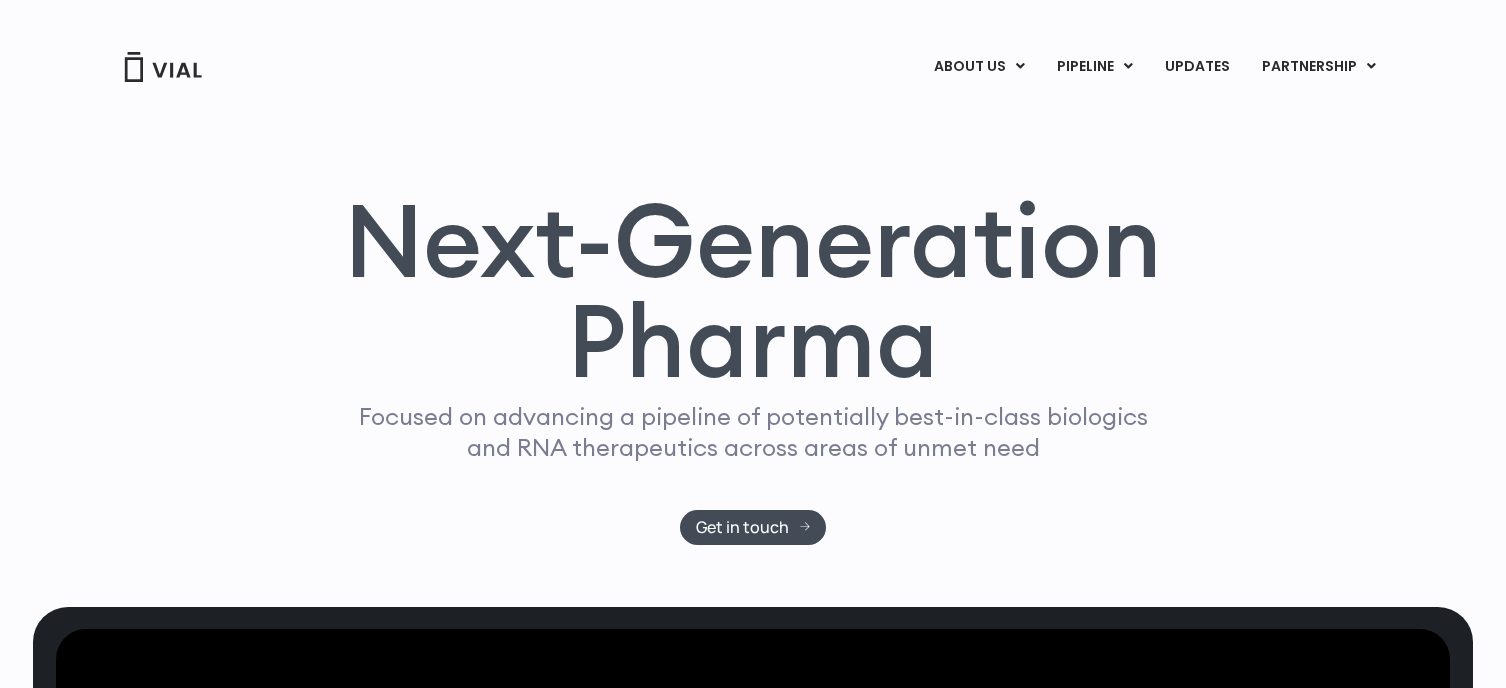 scroll, scrollTop: 0, scrollLeft: 0, axis: both 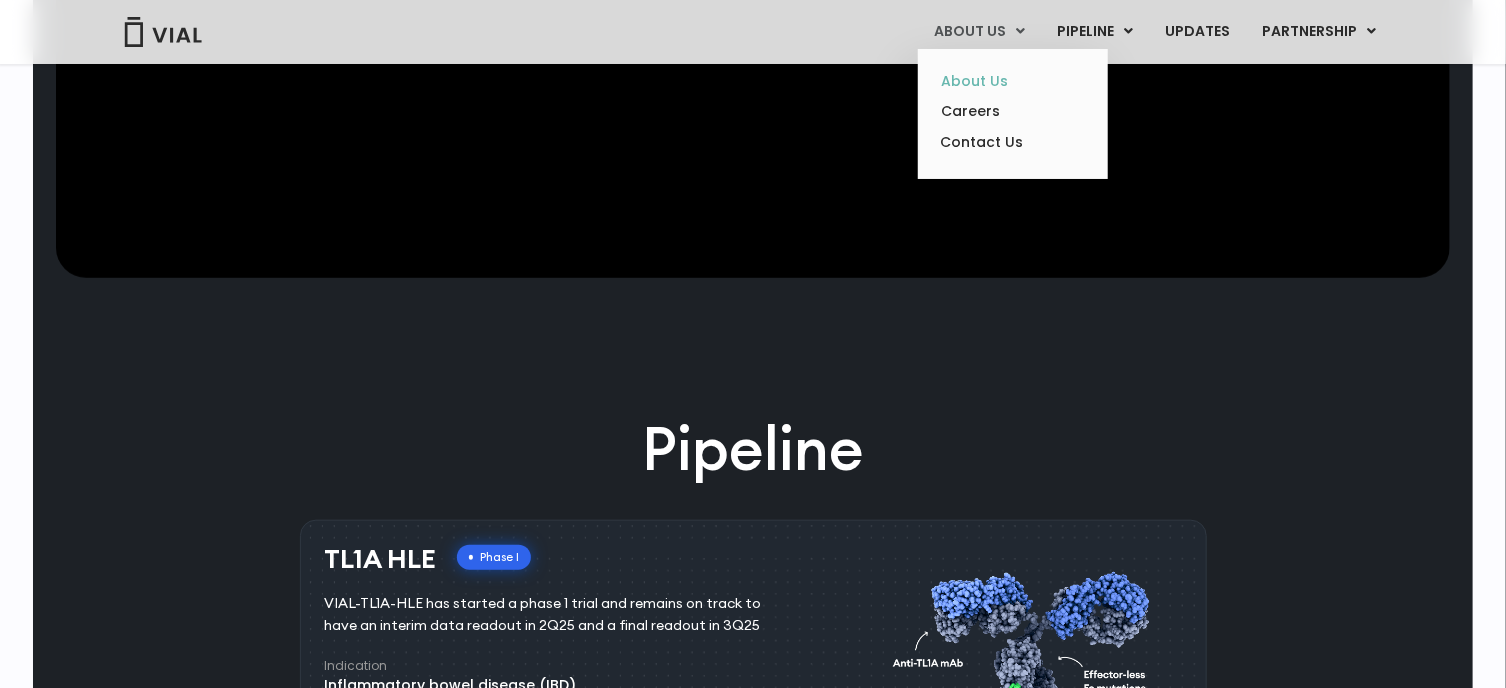 click on "About Us" at bounding box center (1012, 81) 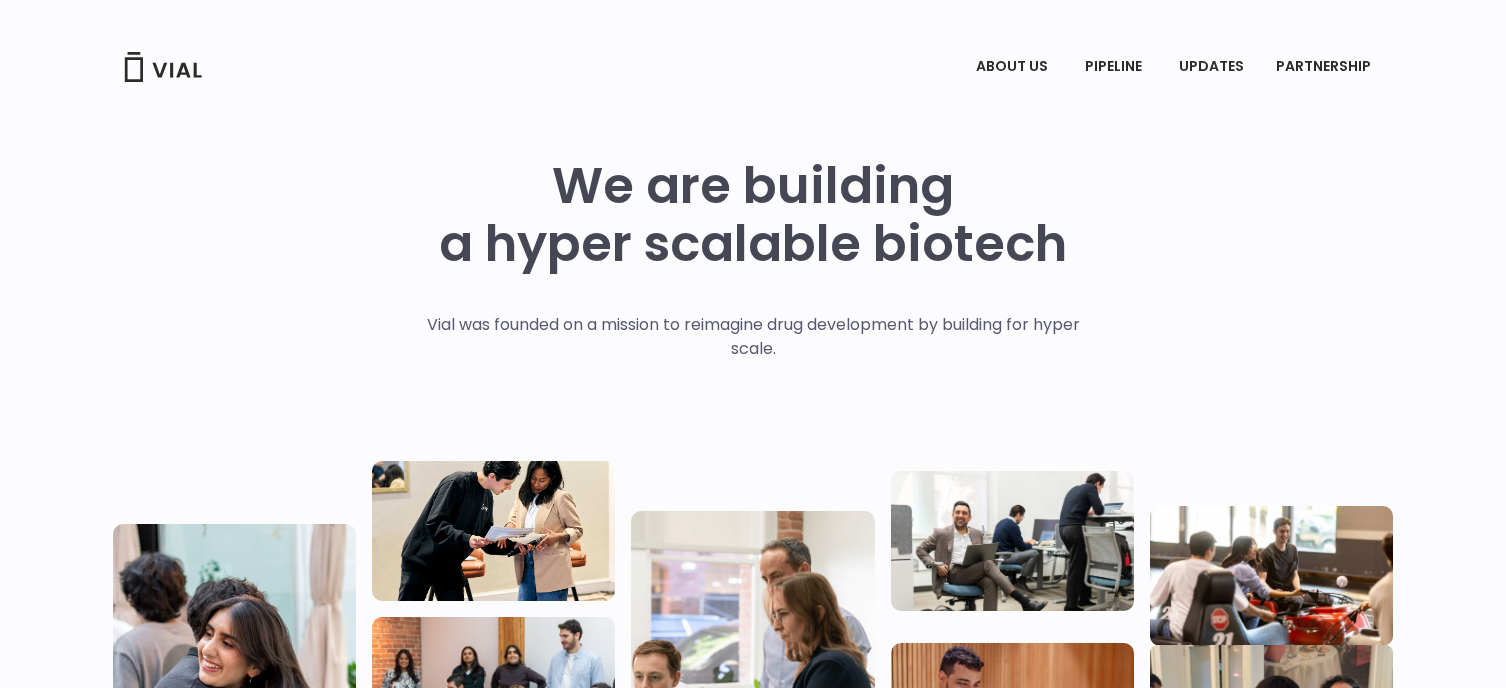 scroll, scrollTop: 0, scrollLeft: 0, axis: both 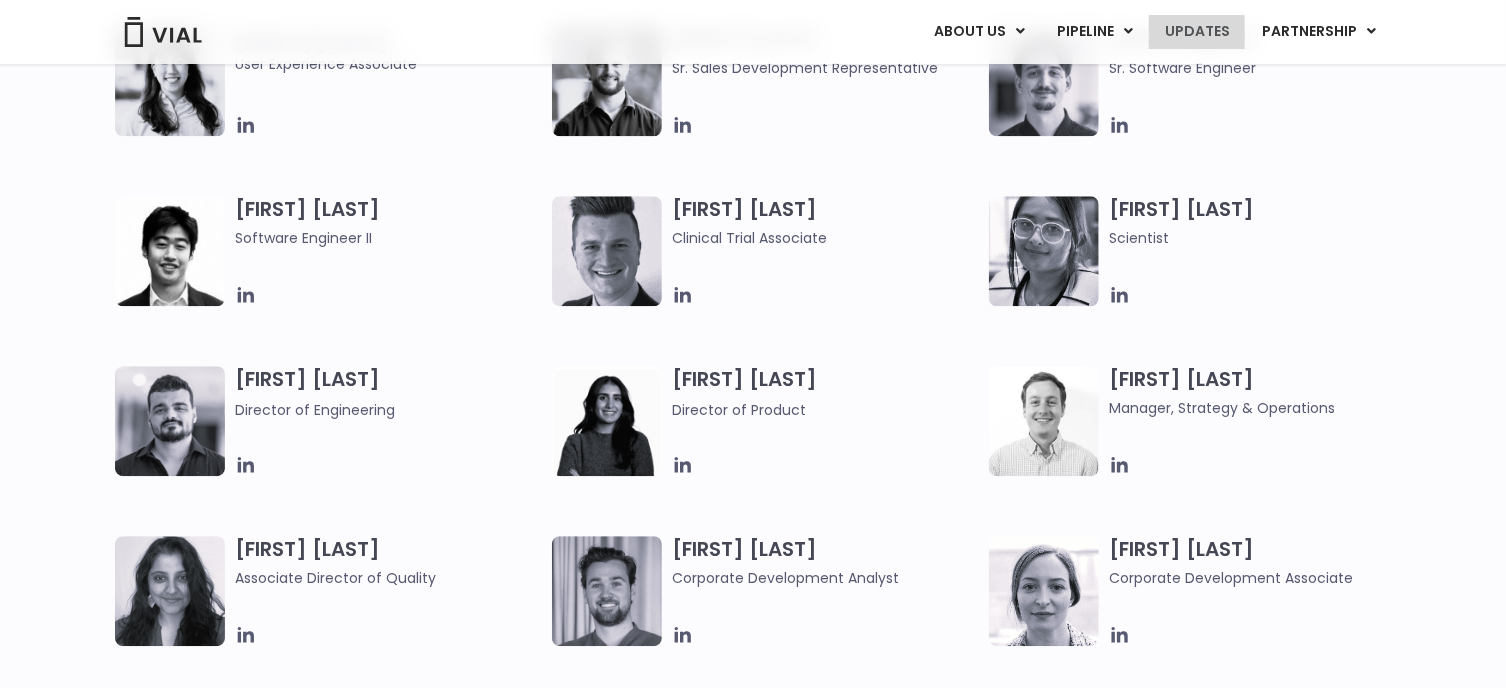 click on "Updates" at bounding box center (1197, 32) 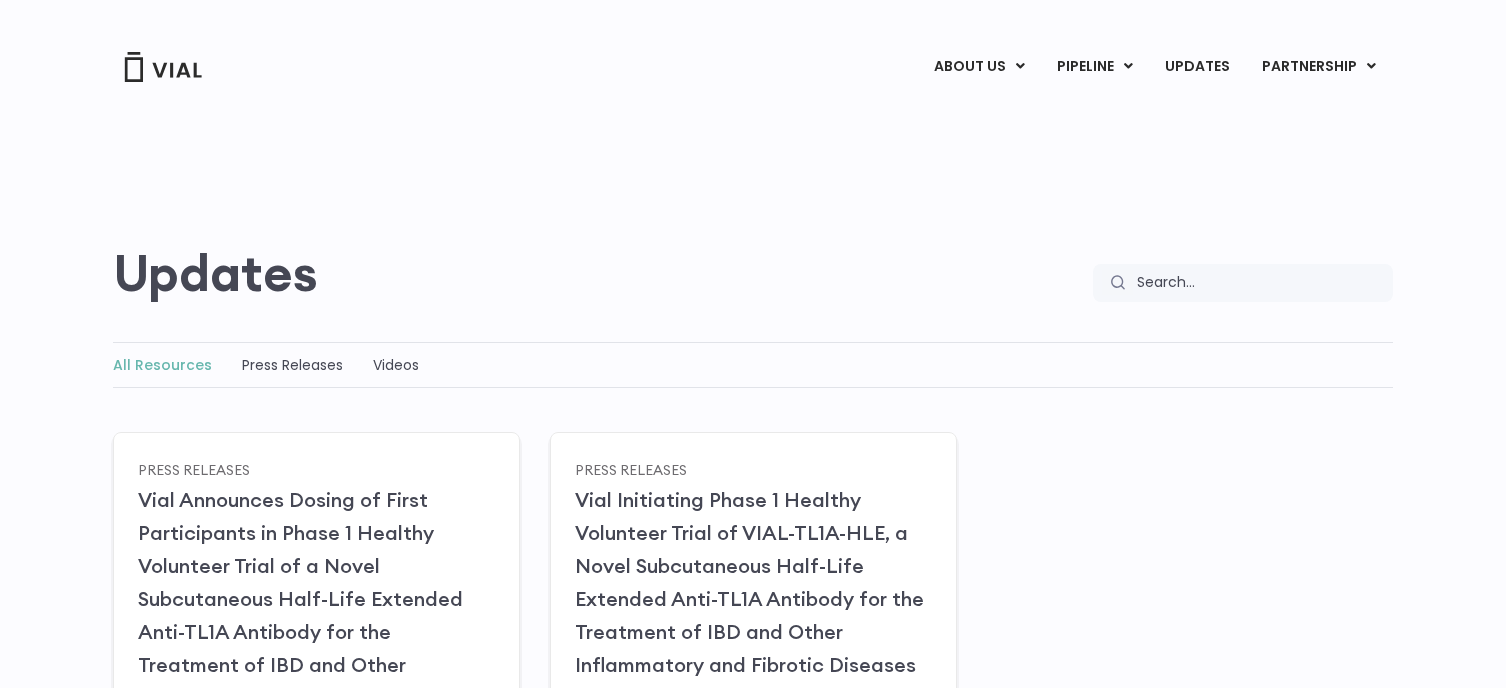 scroll, scrollTop: 0, scrollLeft: 0, axis: both 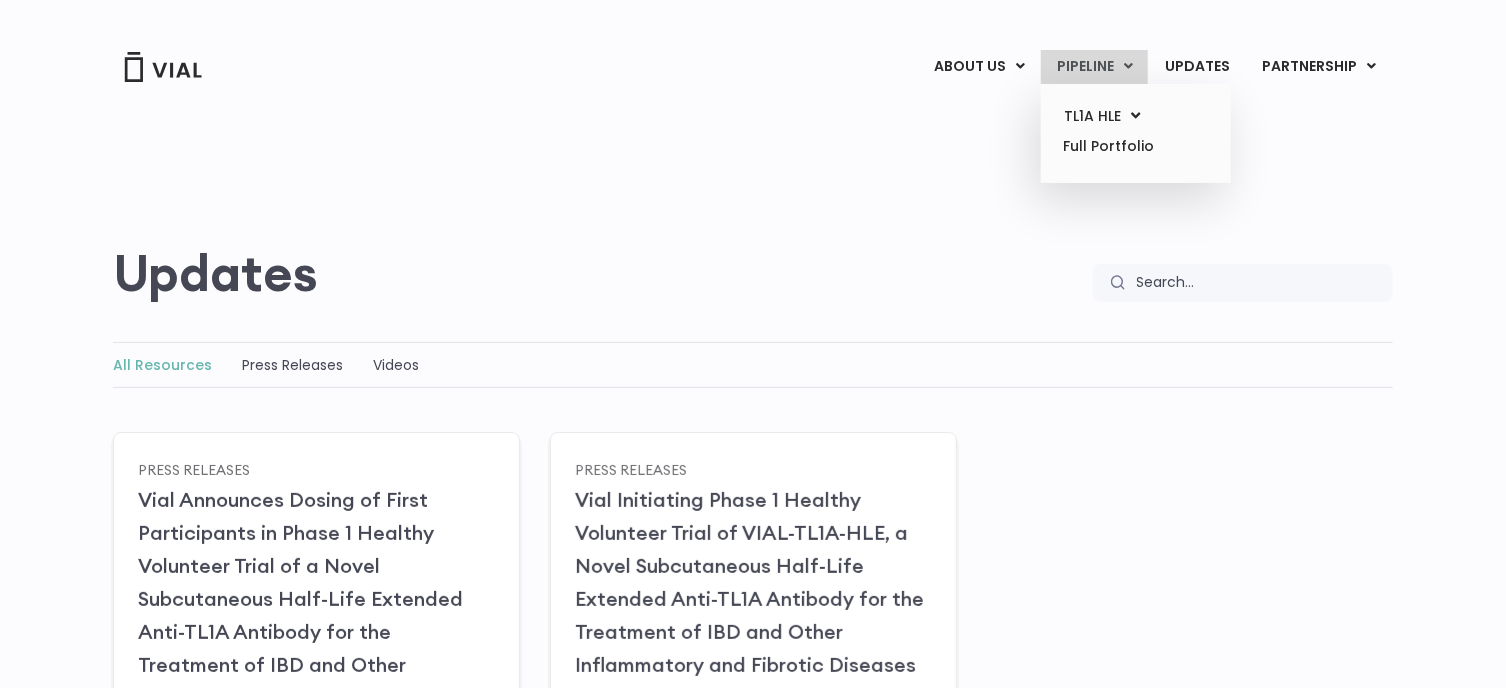 click on "Pipeline" at bounding box center [1094, 67] 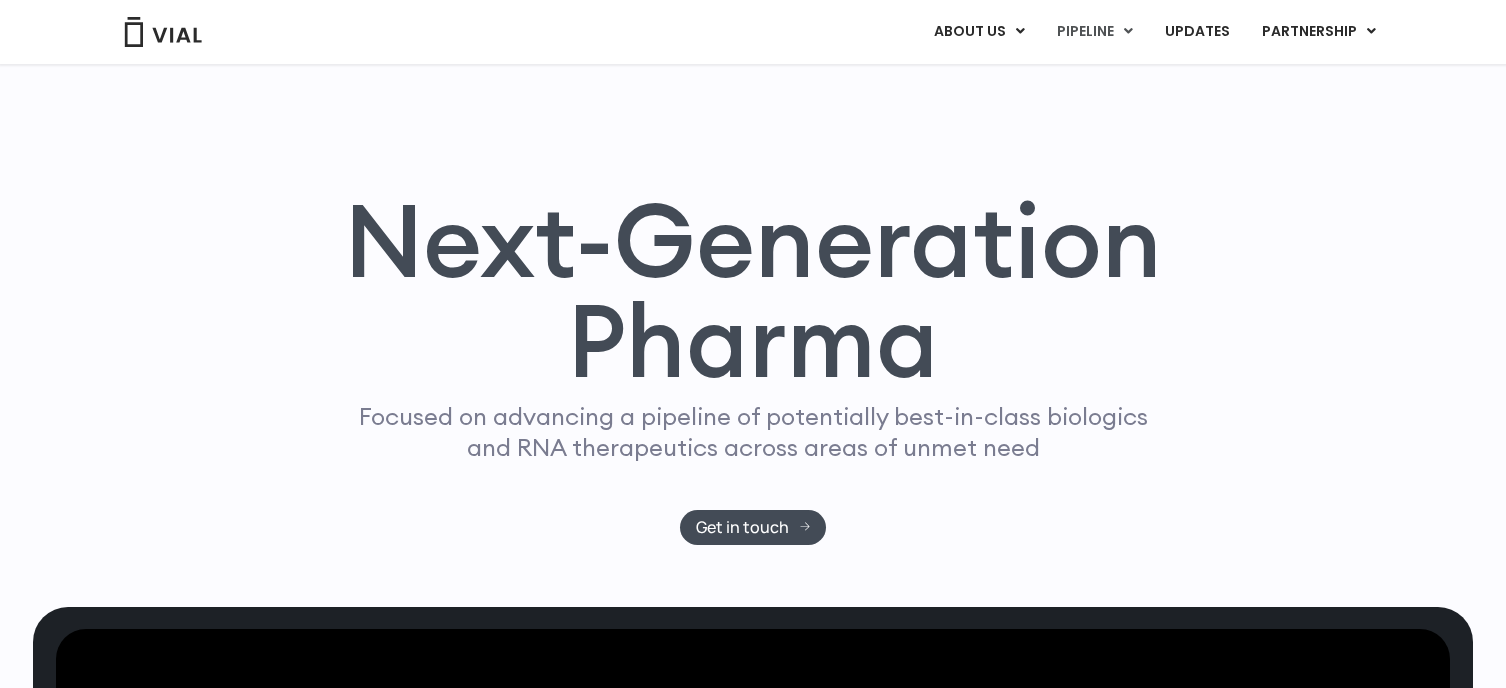 scroll, scrollTop: 1208, scrollLeft: 0, axis: vertical 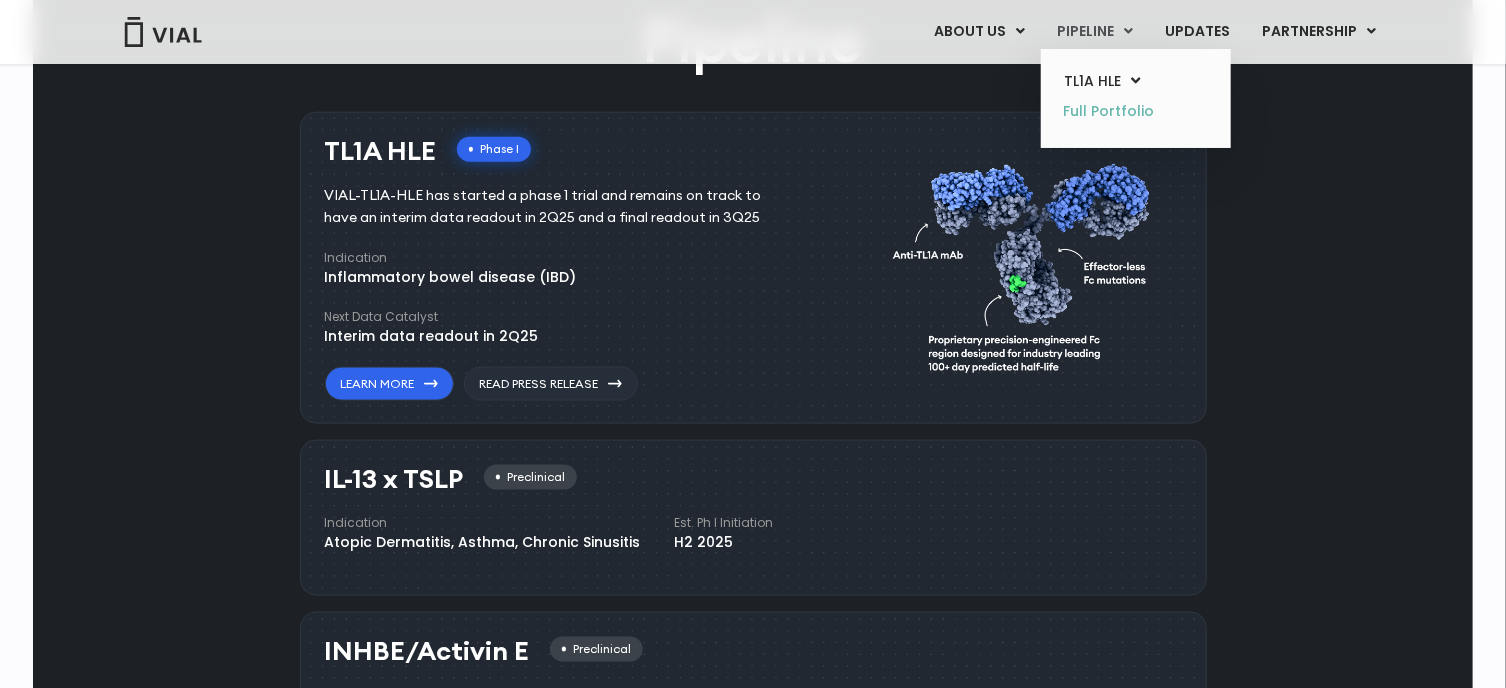 click on "Full Portfolio" at bounding box center [1135, 112] 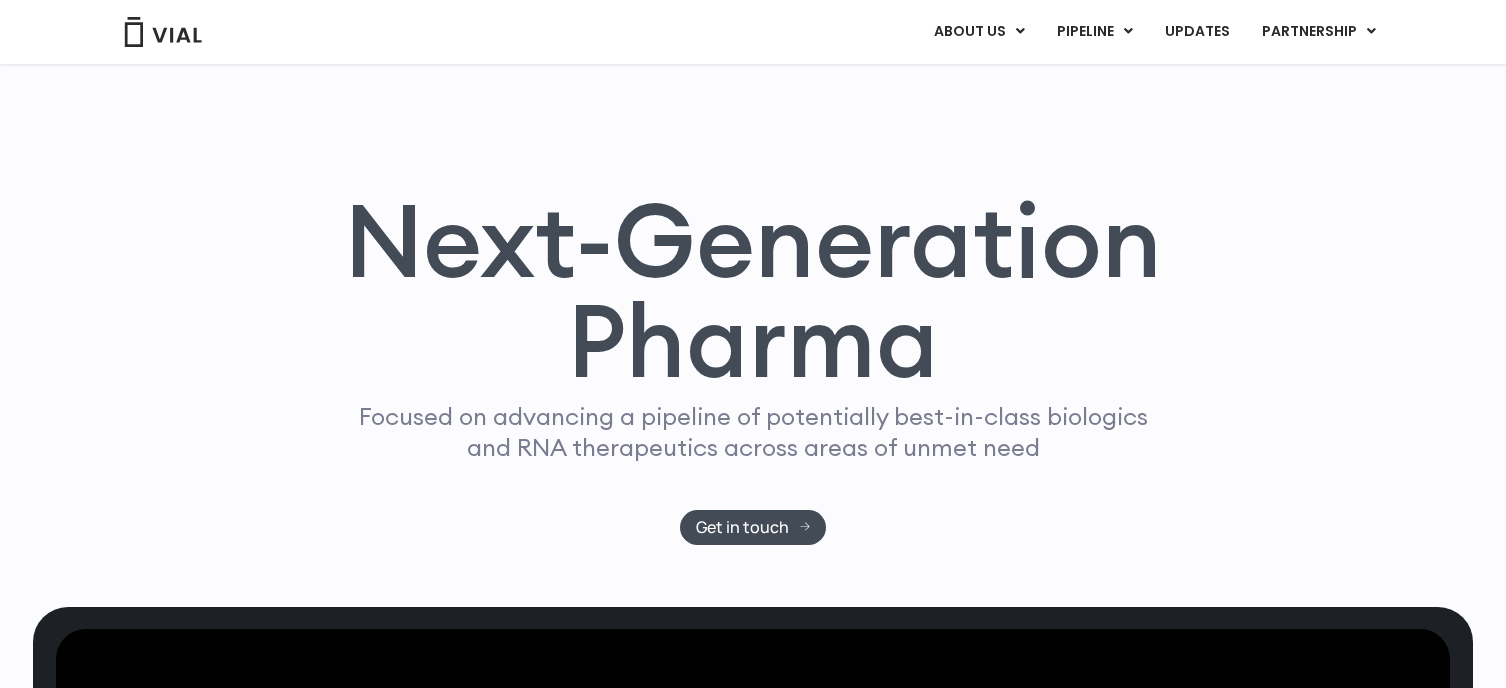 scroll, scrollTop: 527, scrollLeft: 0, axis: vertical 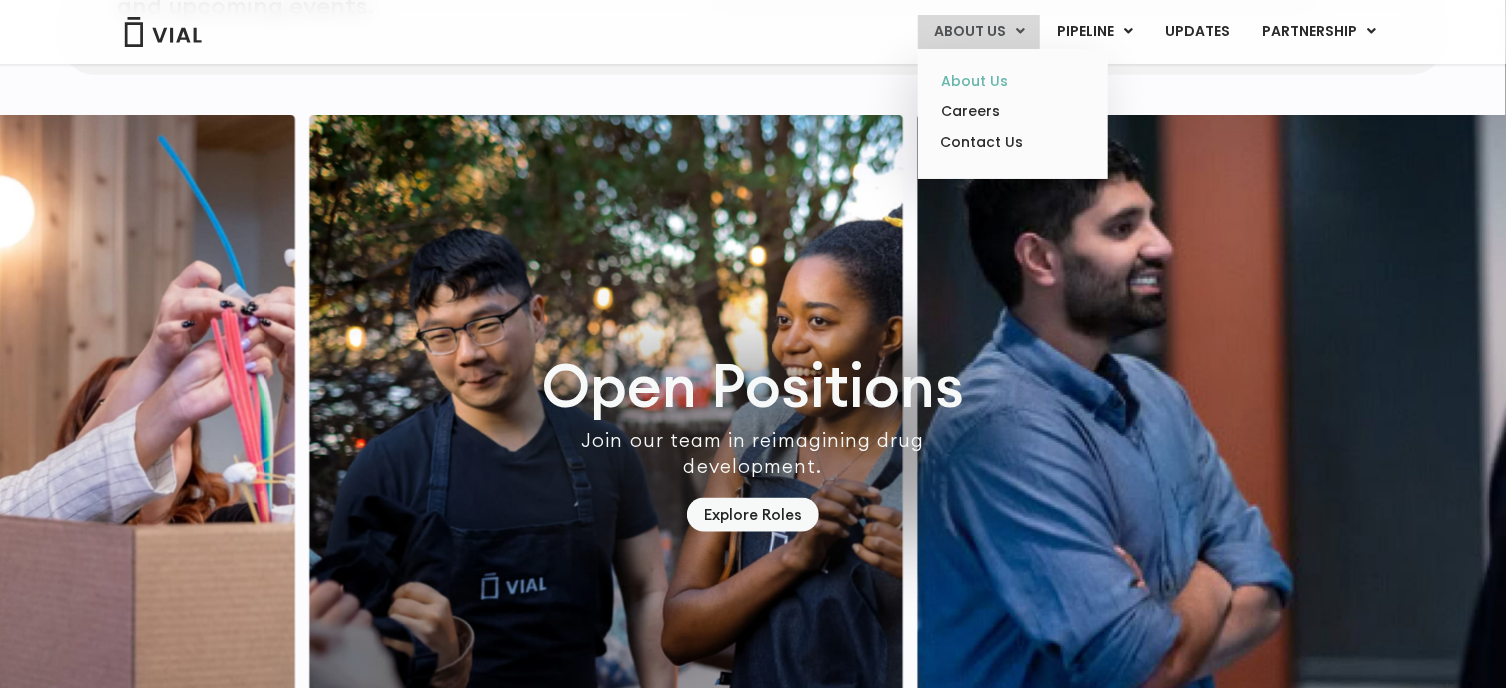 click on "About Us" at bounding box center [1012, 81] 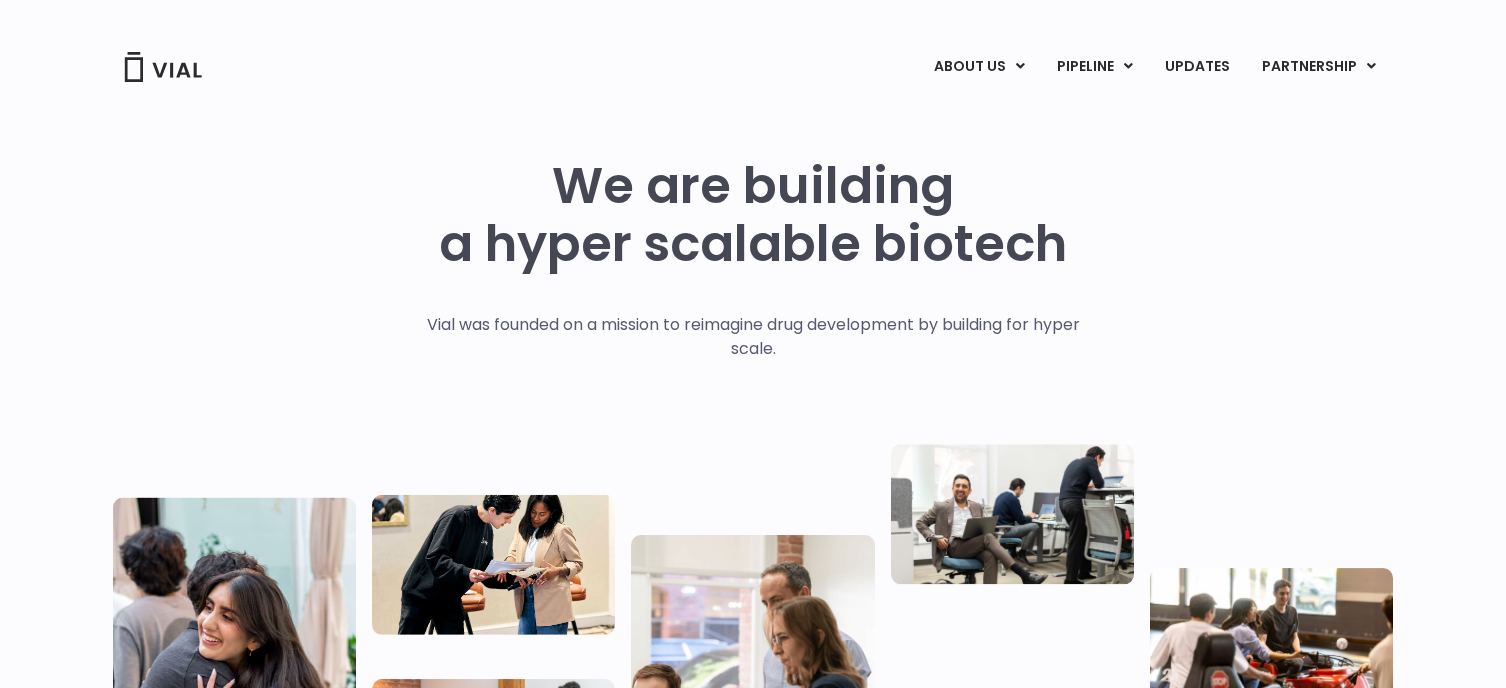 scroll, scrollTop: 0, scrollLeft: 0, axis: both 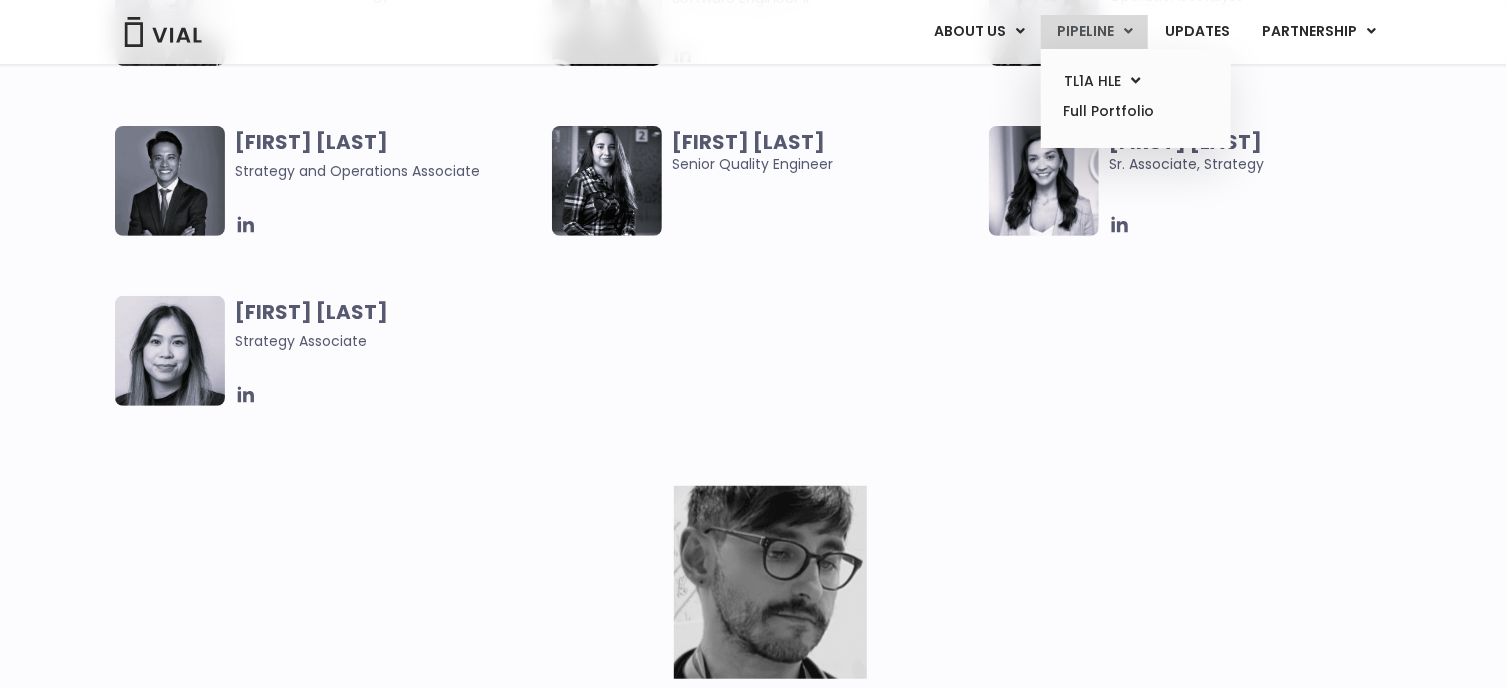 click on "Pipeline" at bounding box center (1094, 32) 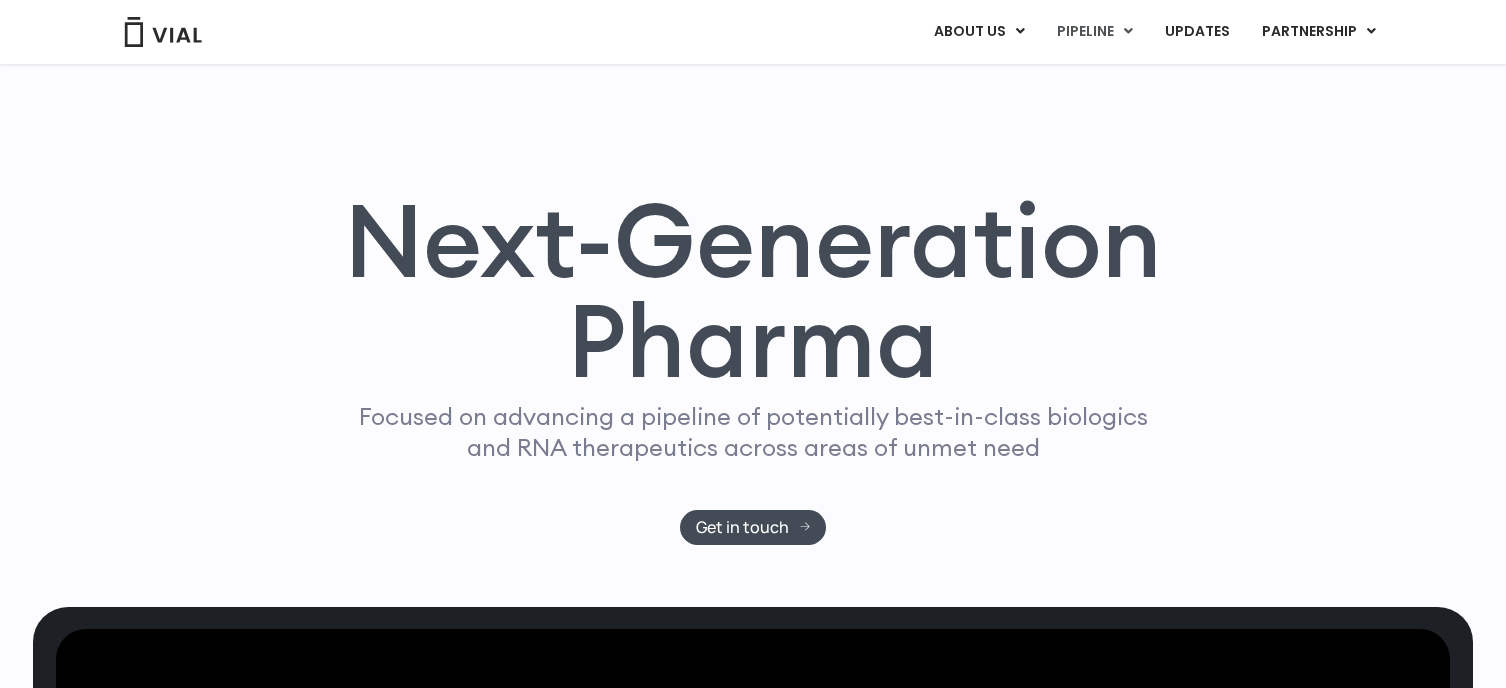 scroll, scrollTop: 1208, scrollLeft: 0, axis: vertical 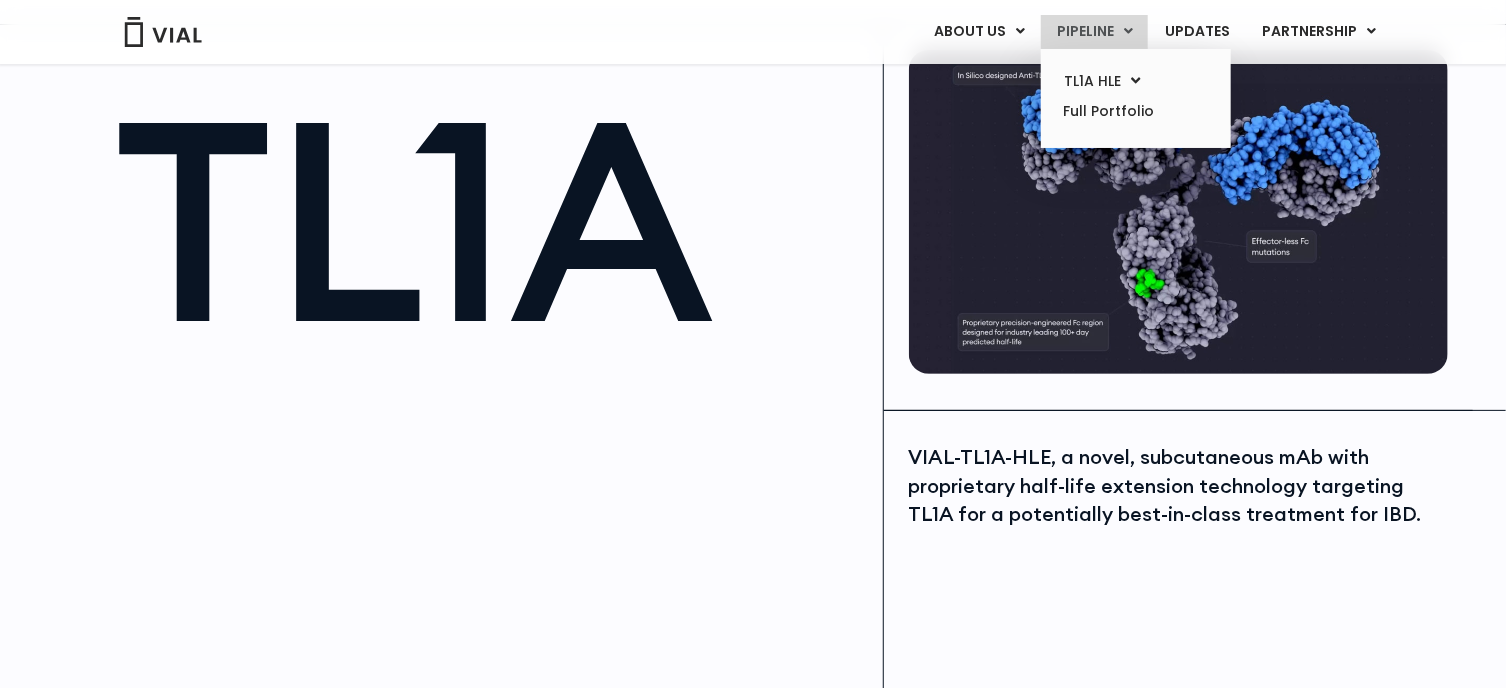 click on "Pipeline" at bounding box center [1094, 32] 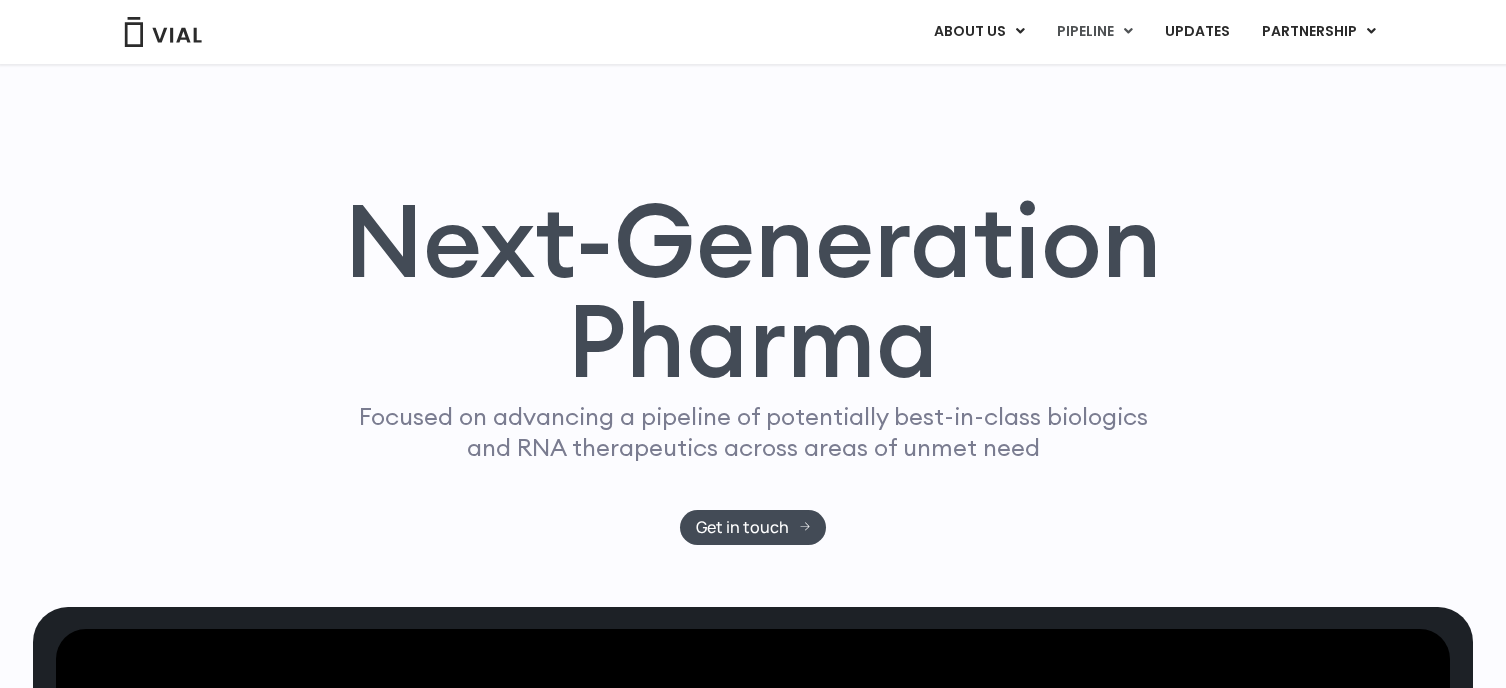 scroll, scrollTop: 1208, scrollLeft: 0, axis: vertical 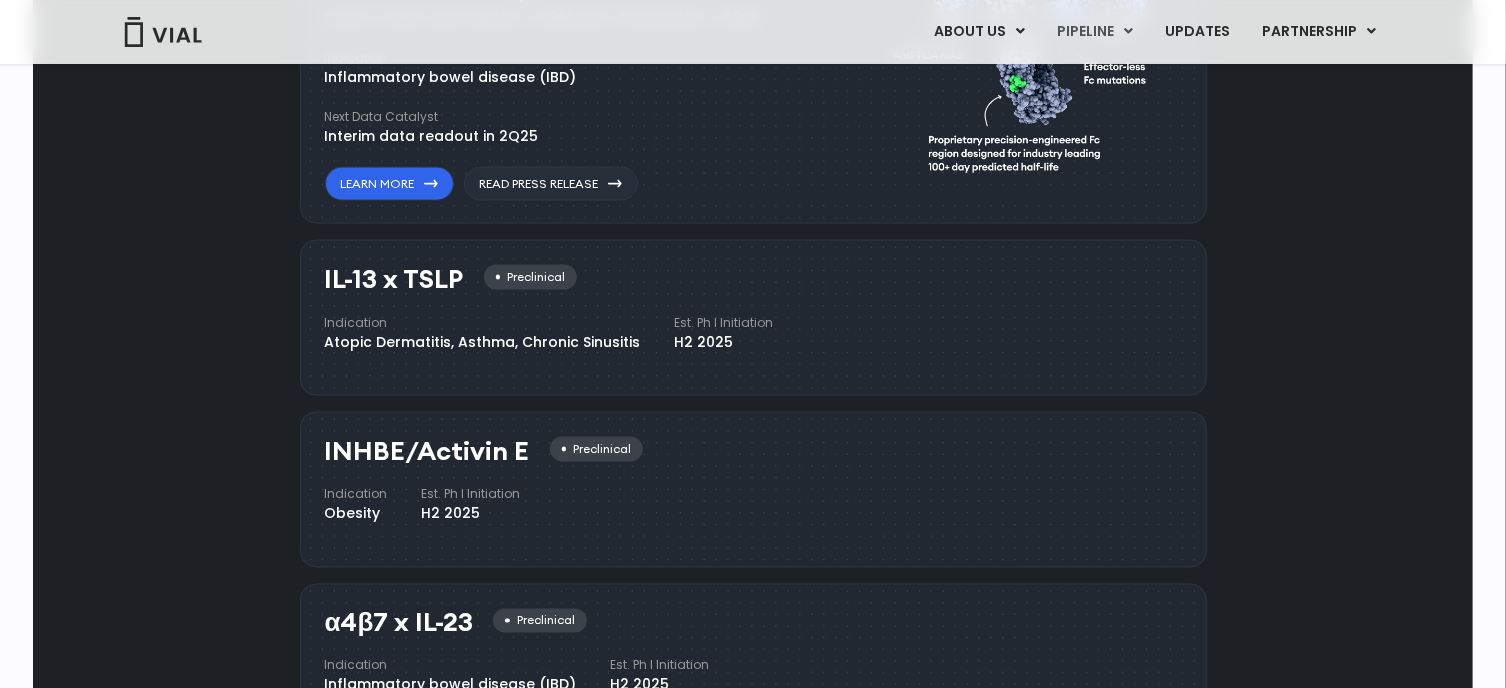 click on "Atopic Dermatitis, Asthma, Chronic Sinusitis" at bounding box center (451, 77) 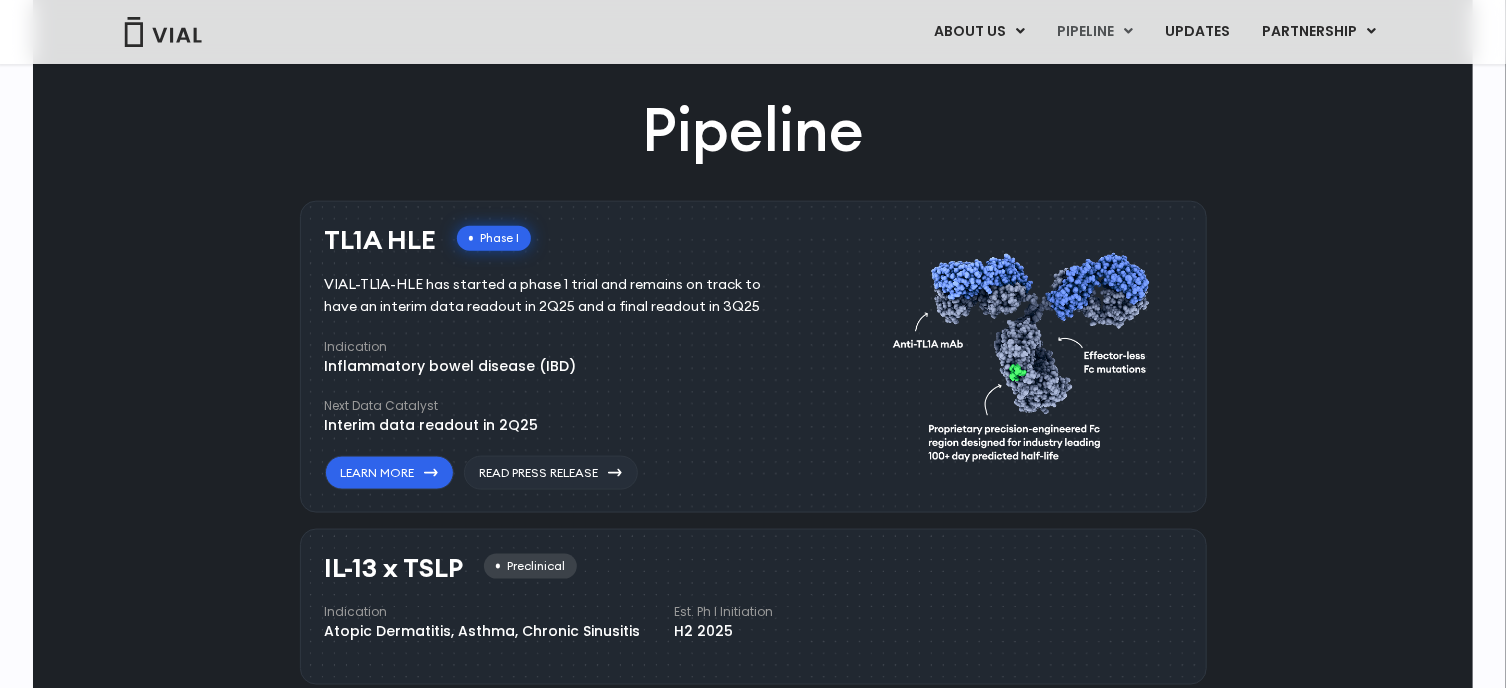 scroll, scrollTop: 1108, scrollLeft: 0, axis: vertical 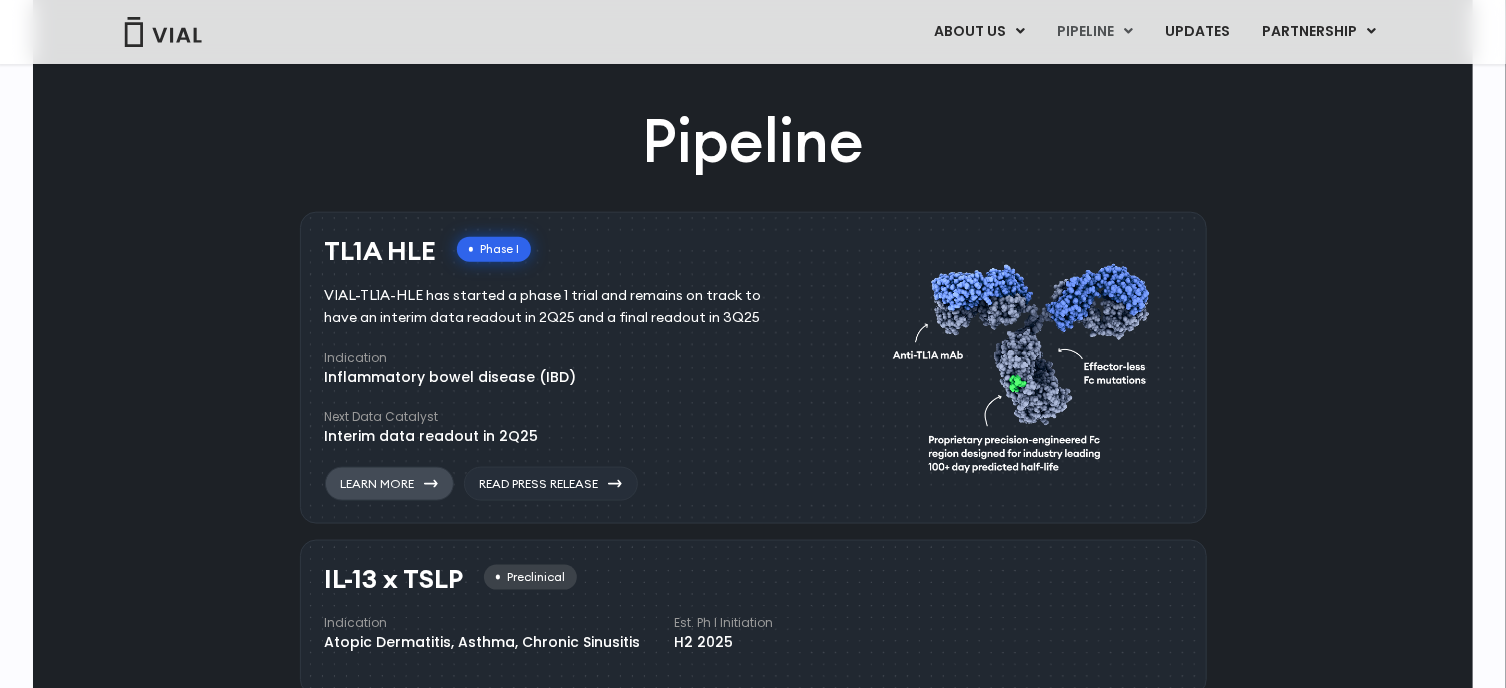 click on "Learn More" at bounding box center [389, 484] 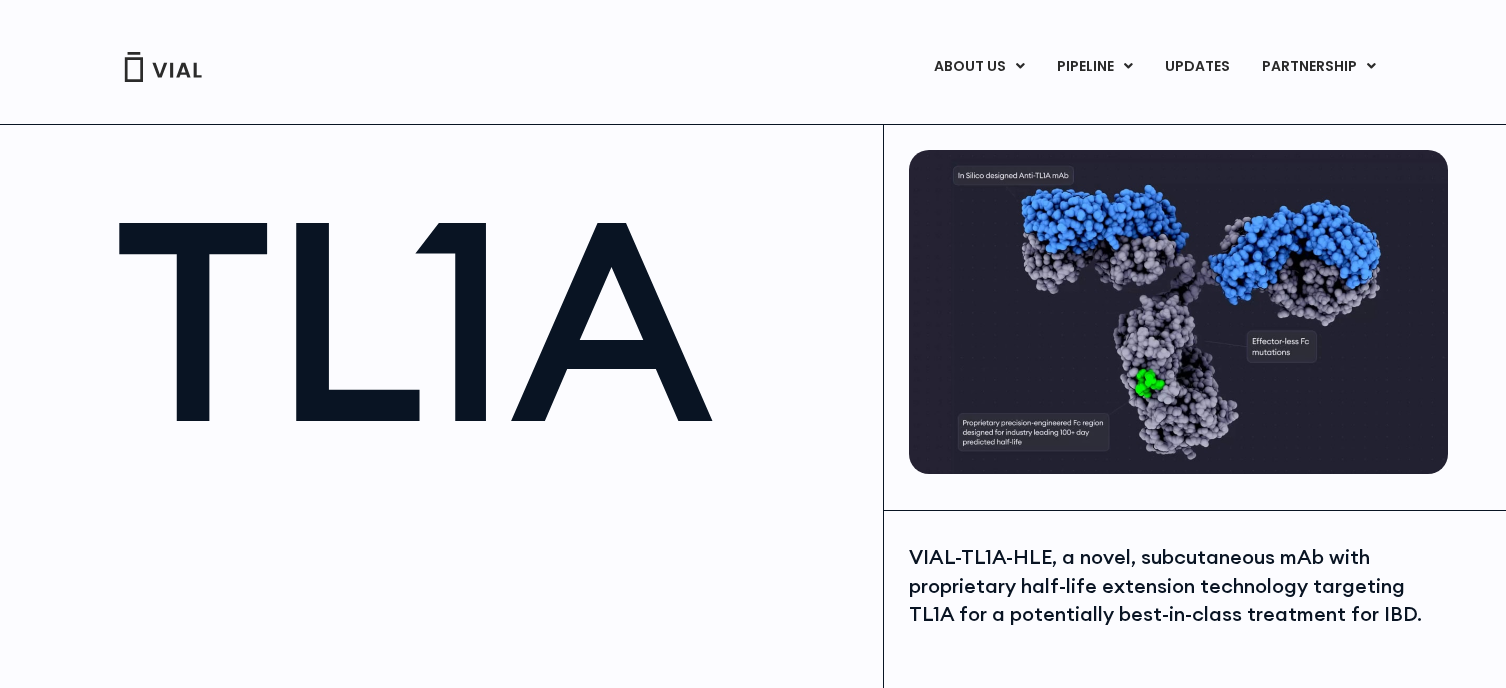 scroll, scrollTop: 0, scrollLeft: 0, axis: both 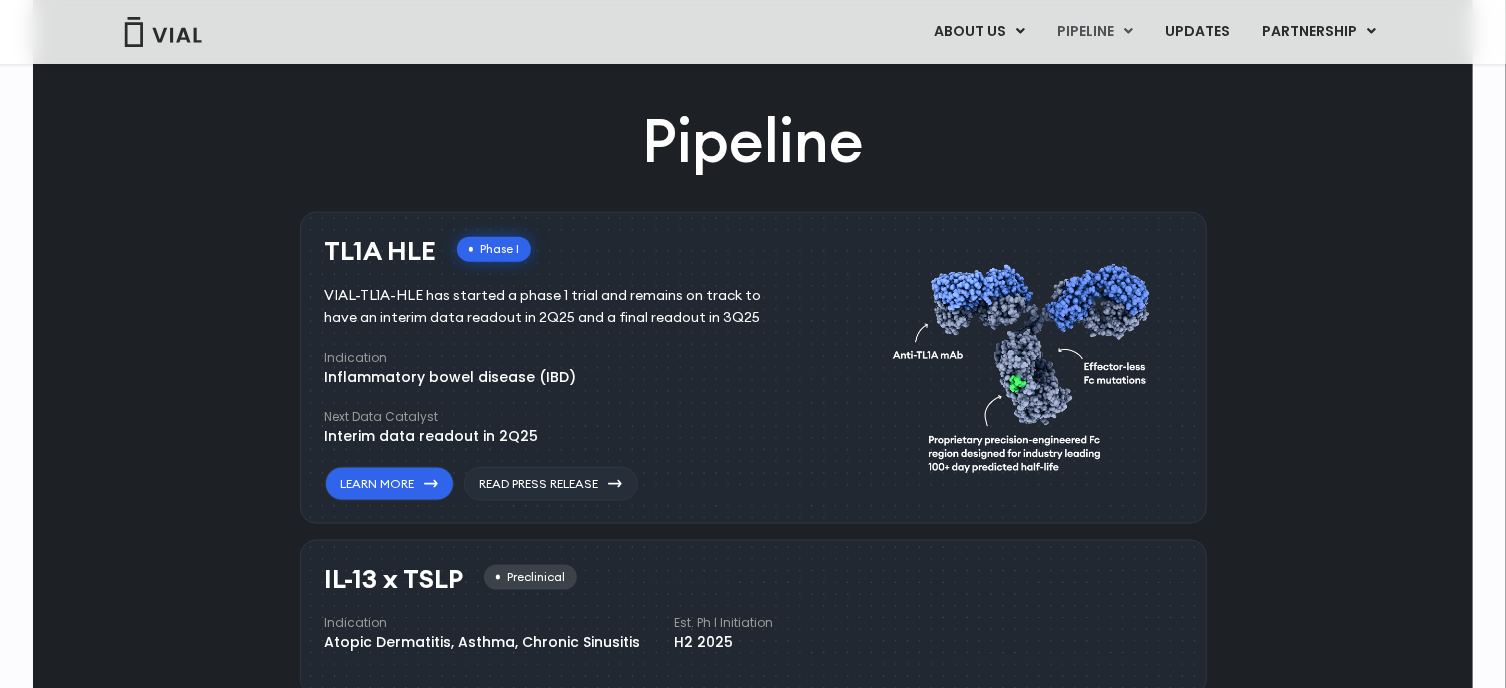 click on "IL-13 x TSLP" at bounding box center (381, 251) 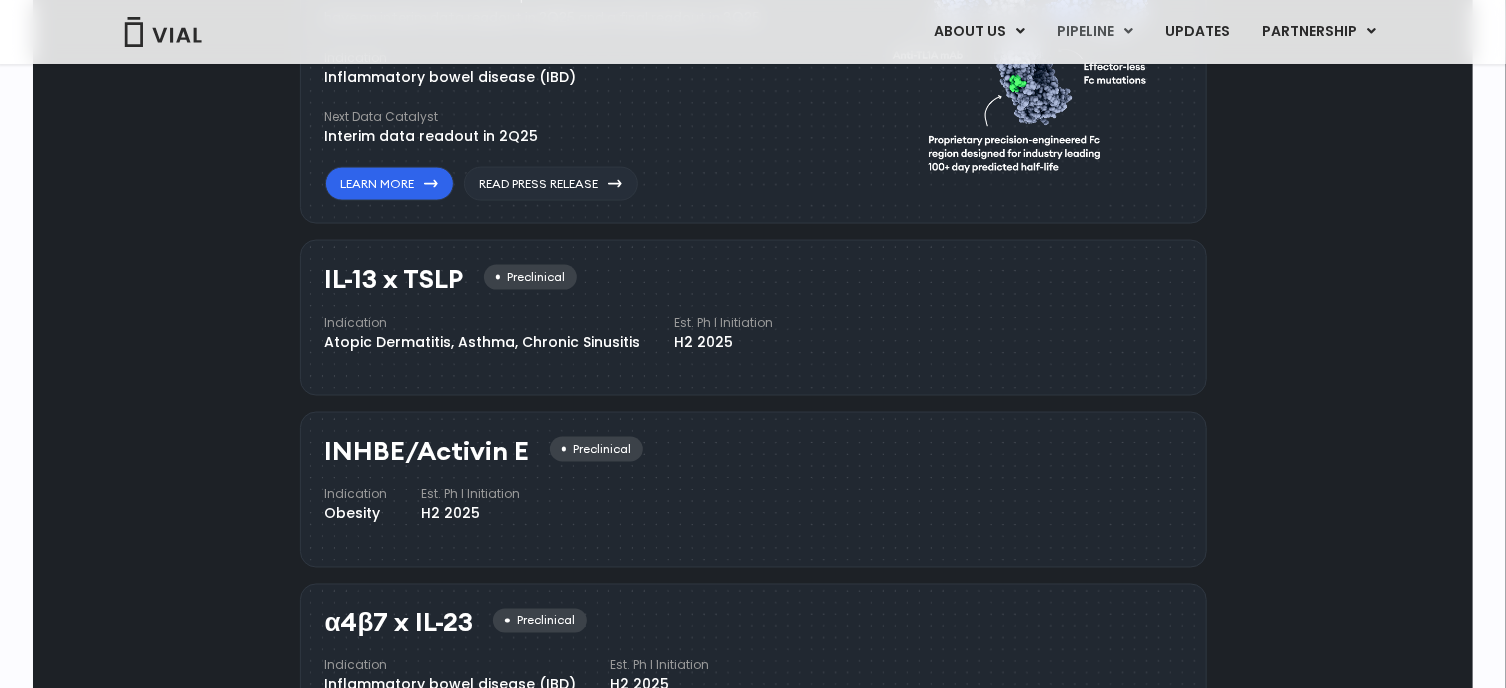 scroll, scrollTop: 1108, scrollLeft: 0, axis: vertical 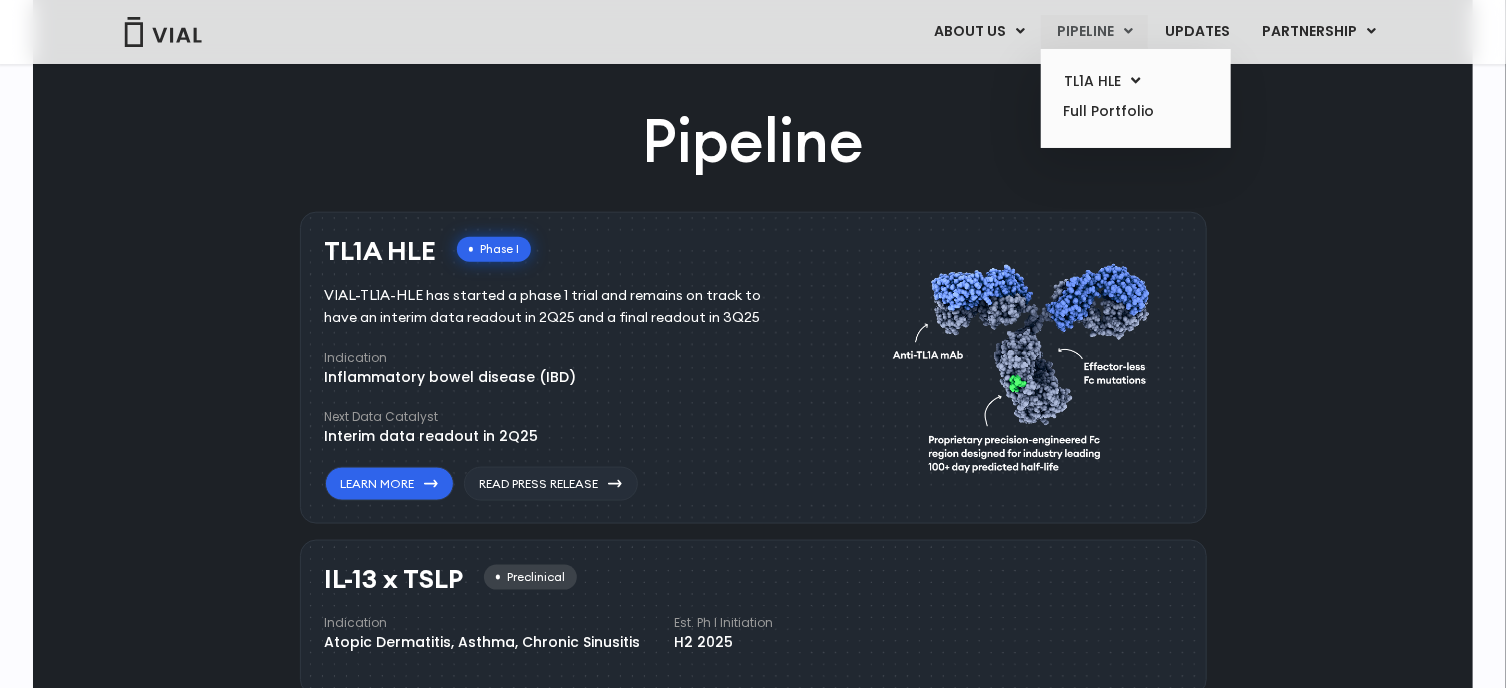 click on "Pipeline" at bounding box center (1094, 32) 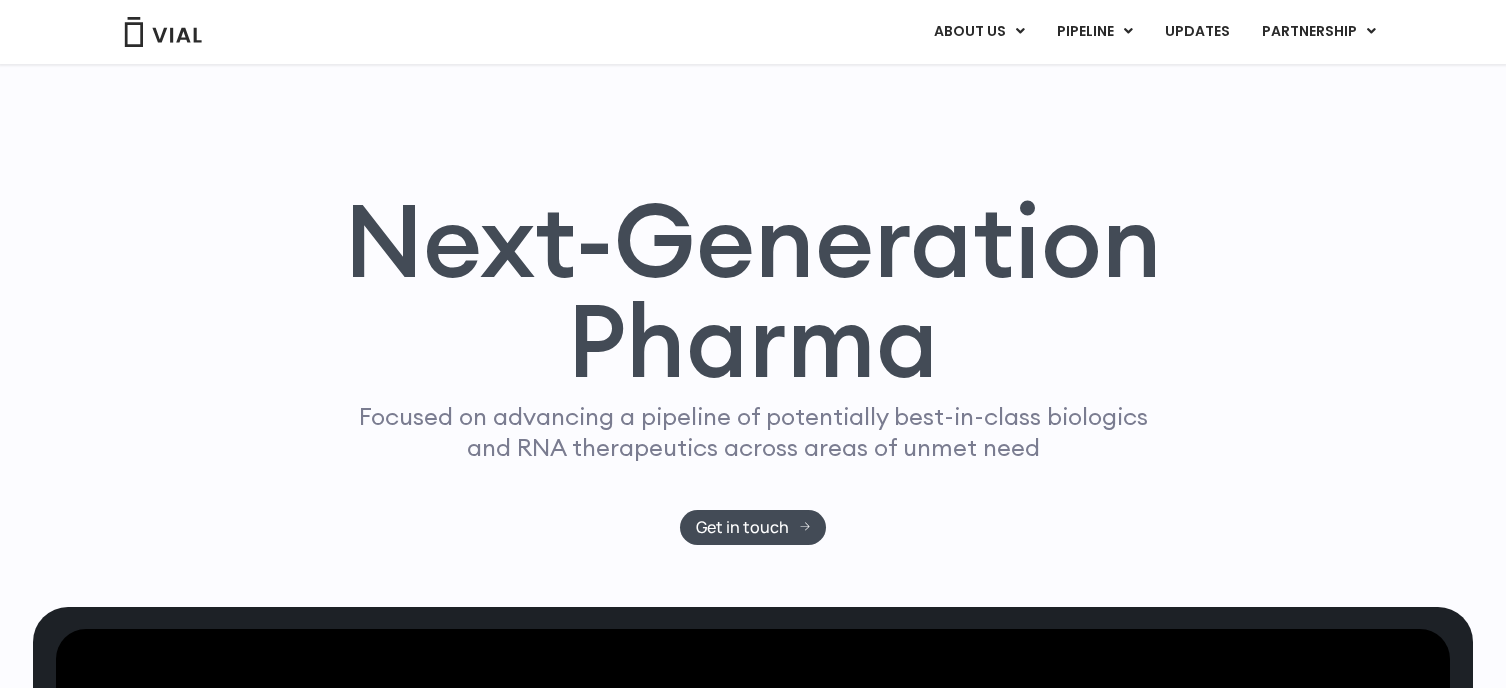 scroll, scrollTop: 740, scrollLeft: 0, axis: vertical 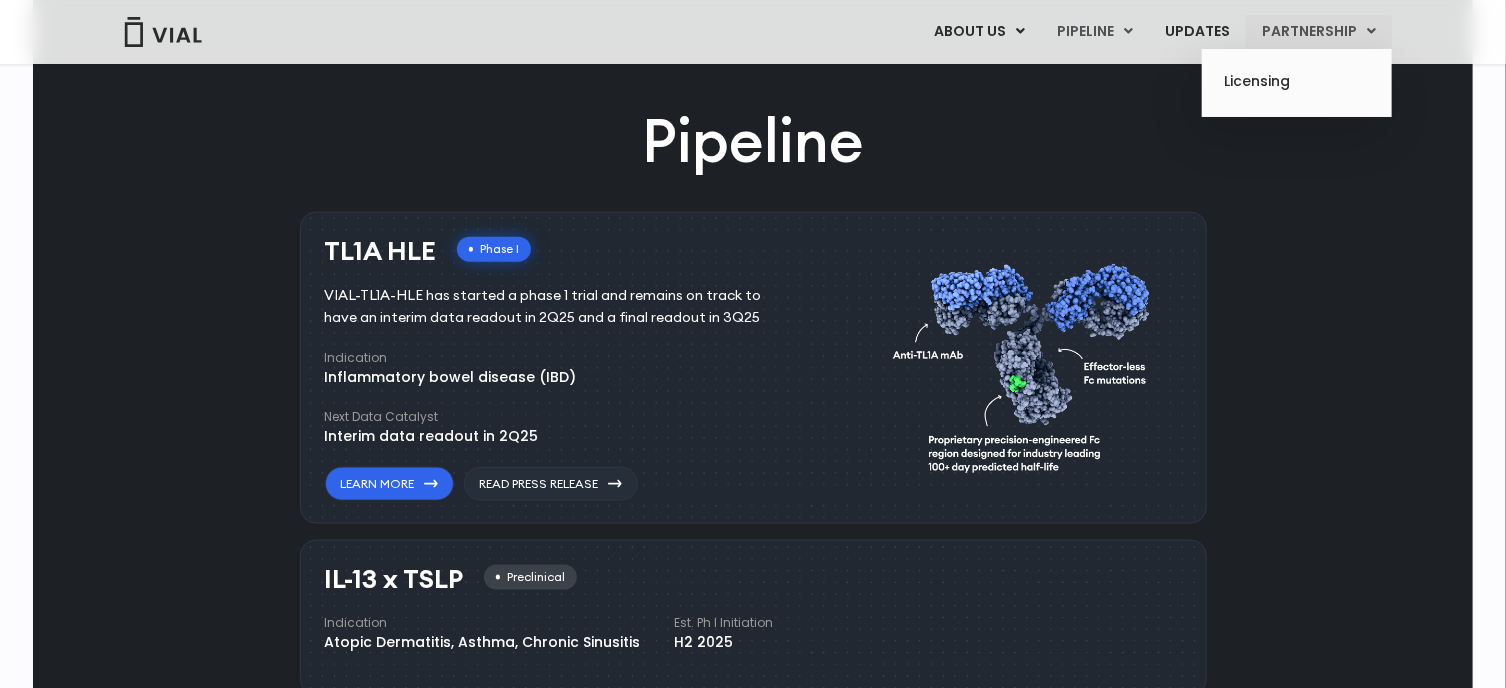click on "Partnership" at bounding box center (1319, 32) 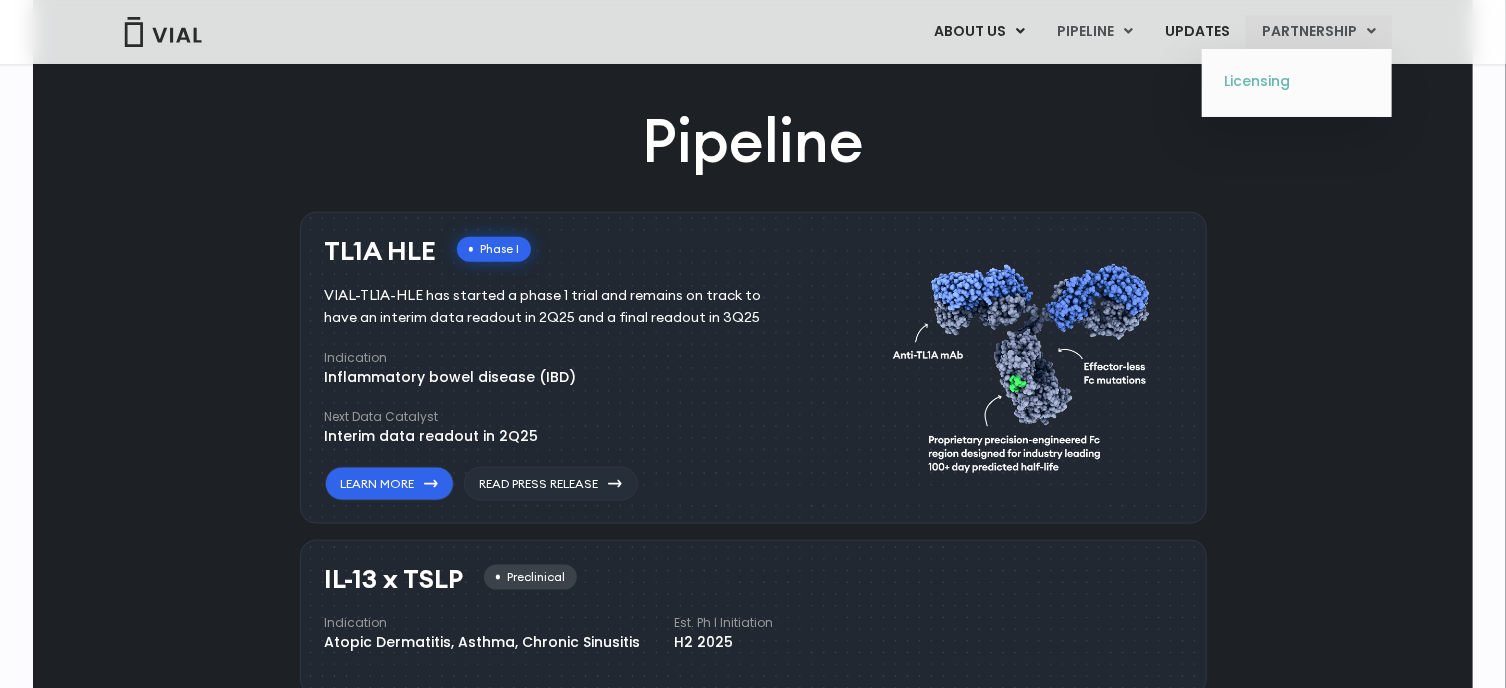 click on "Licensing" at bounding box center [1296, 82] 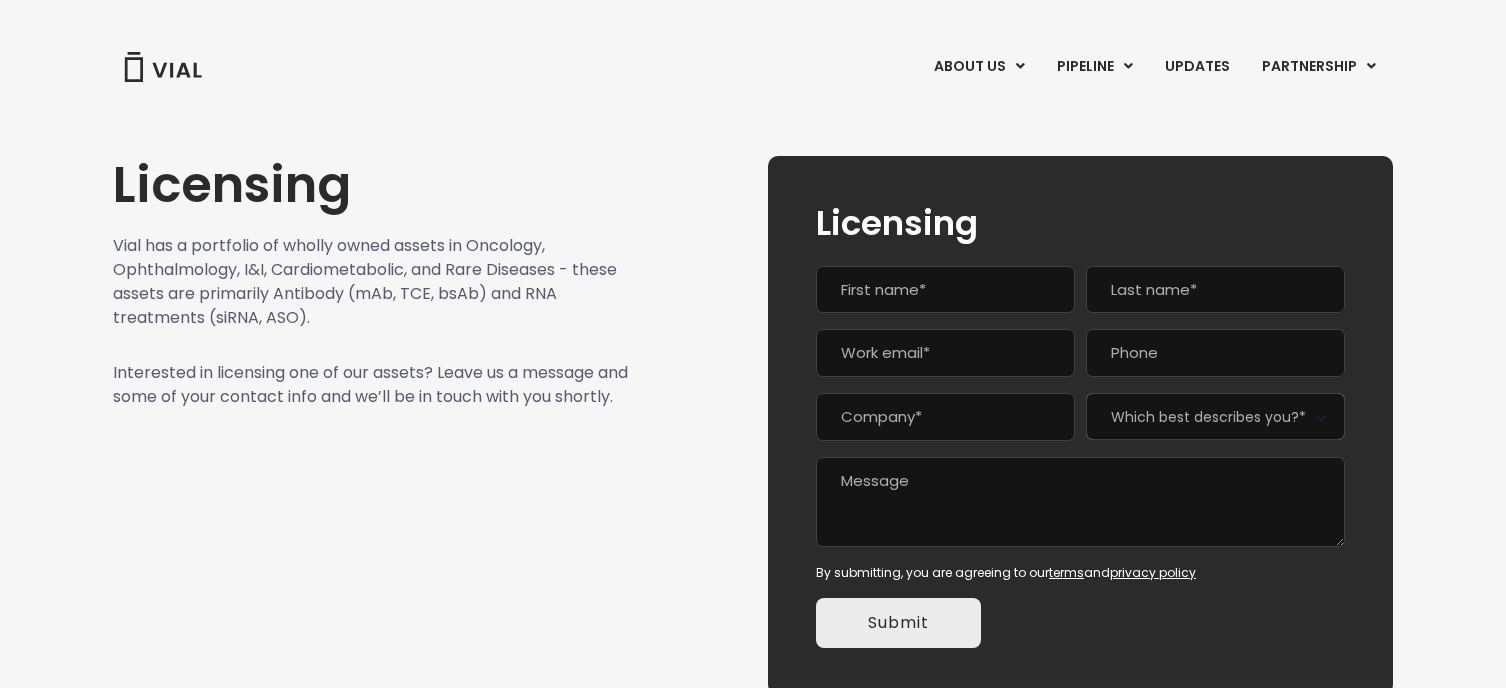 scroll, scrollTop: 0, scrollLeft: 0, axis: both 